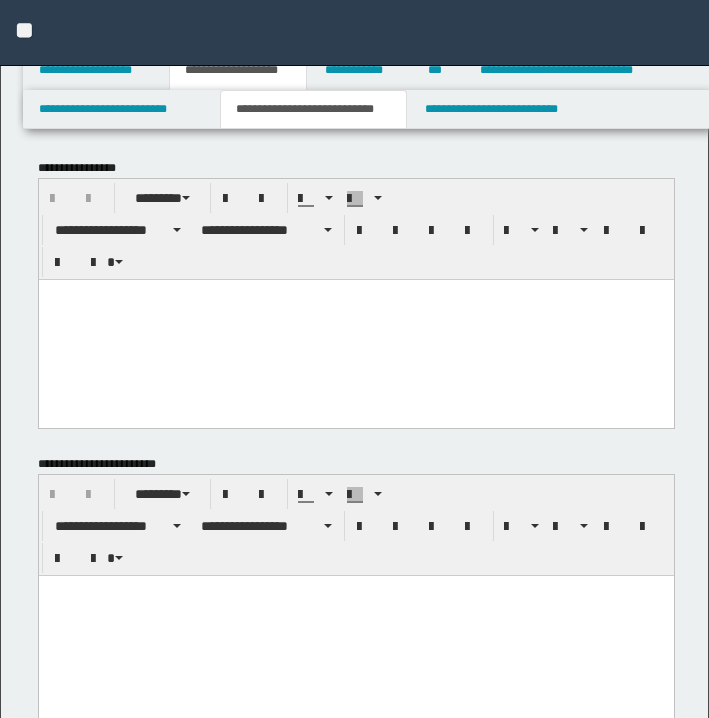 scroll, scrollTop: 10104, scrollLeft: 0, axis: vertical 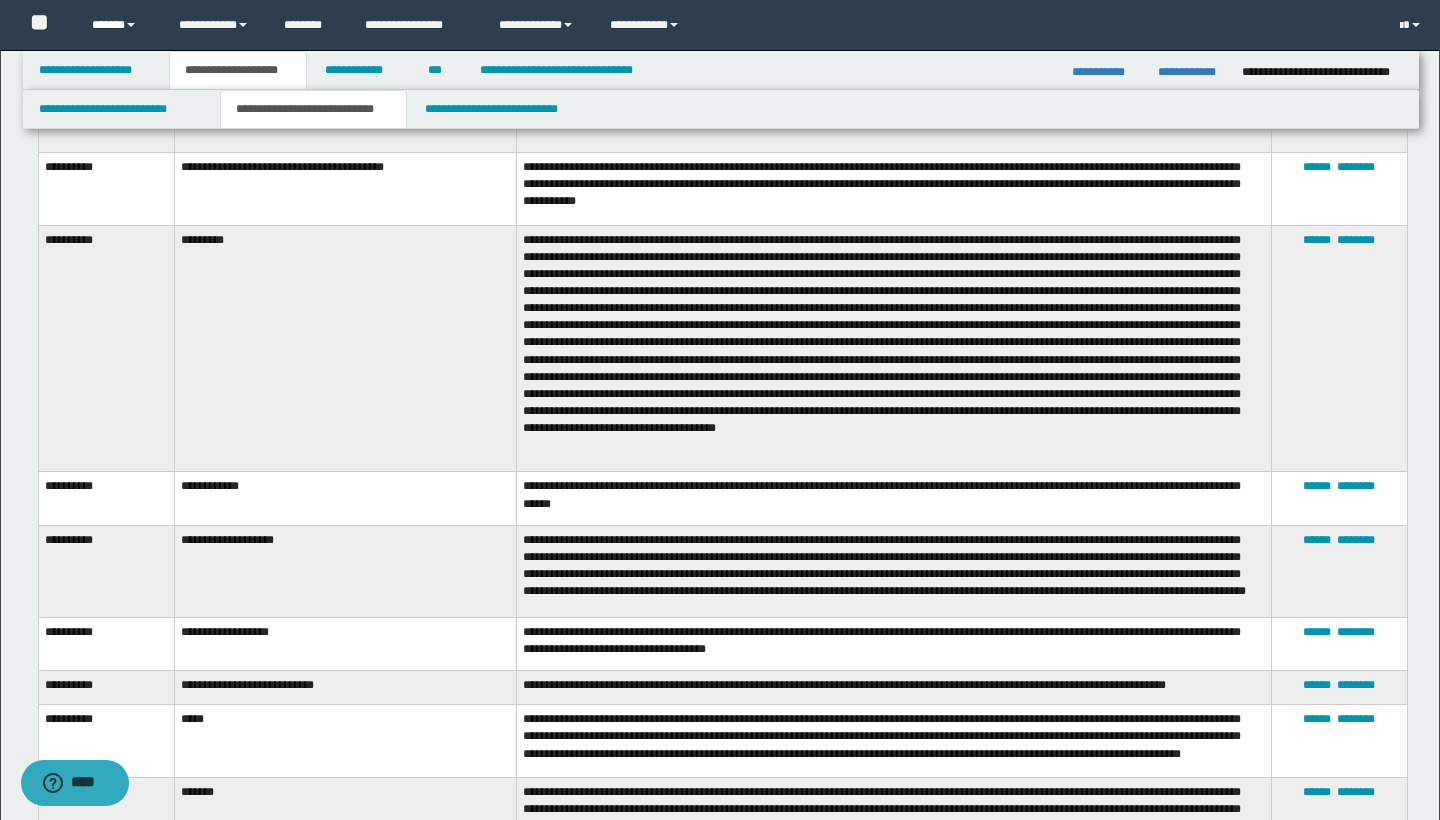 click on "******" at bounding box center (120, 25) 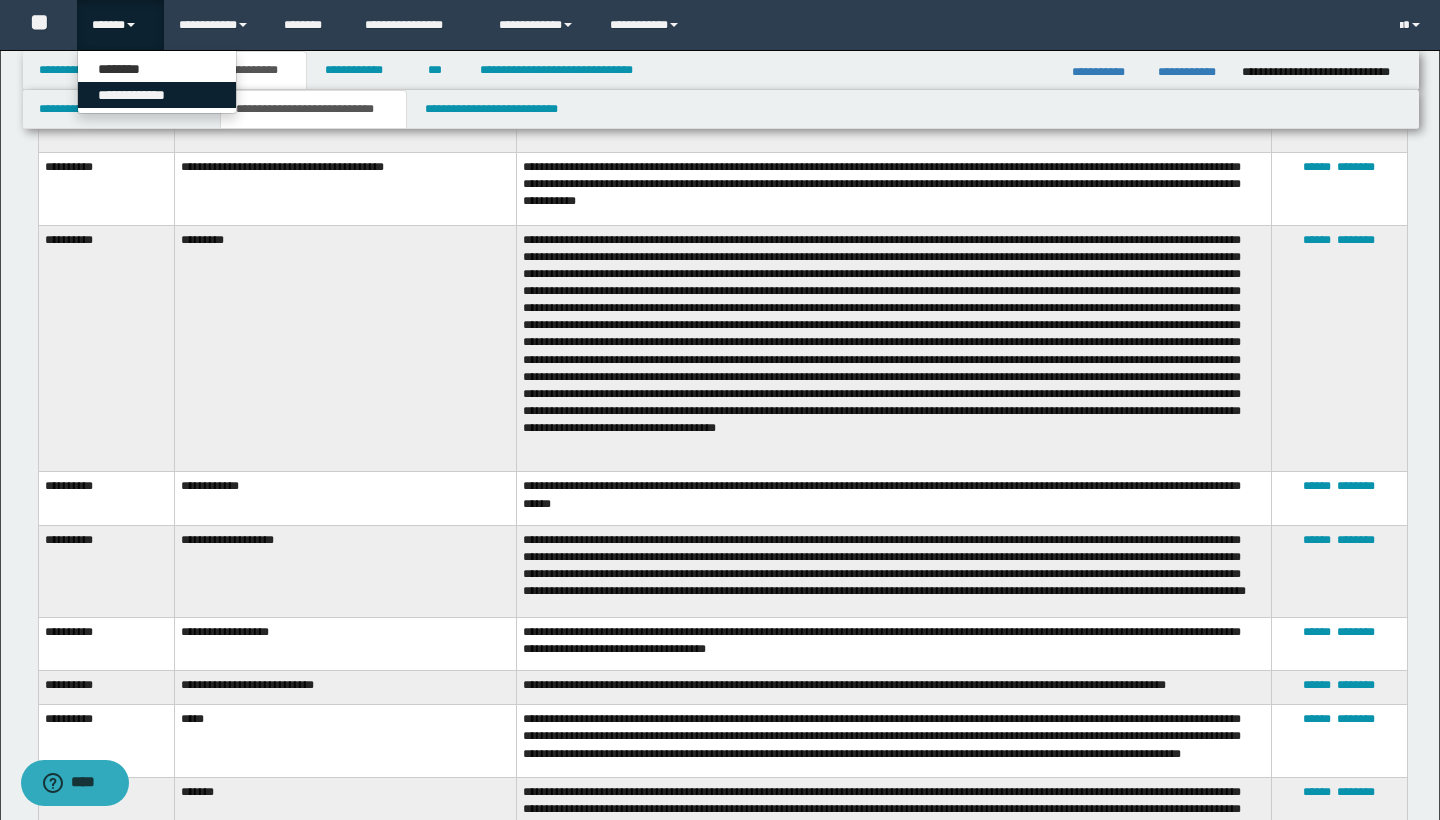 click on "**********" at bounding box center [157, 95] 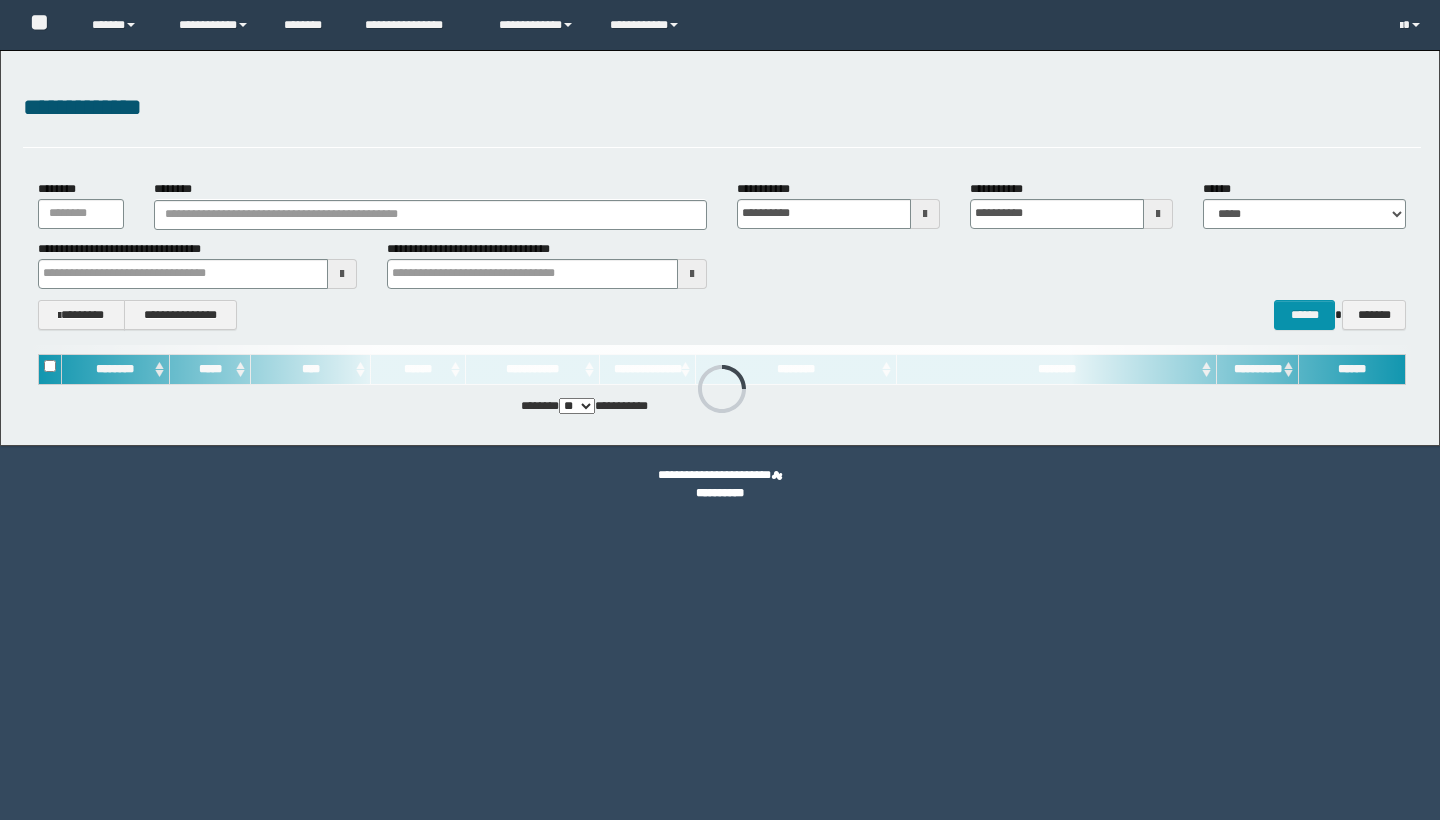 scroll, scrollTop: 0, scrollLeft: 0, axis: both 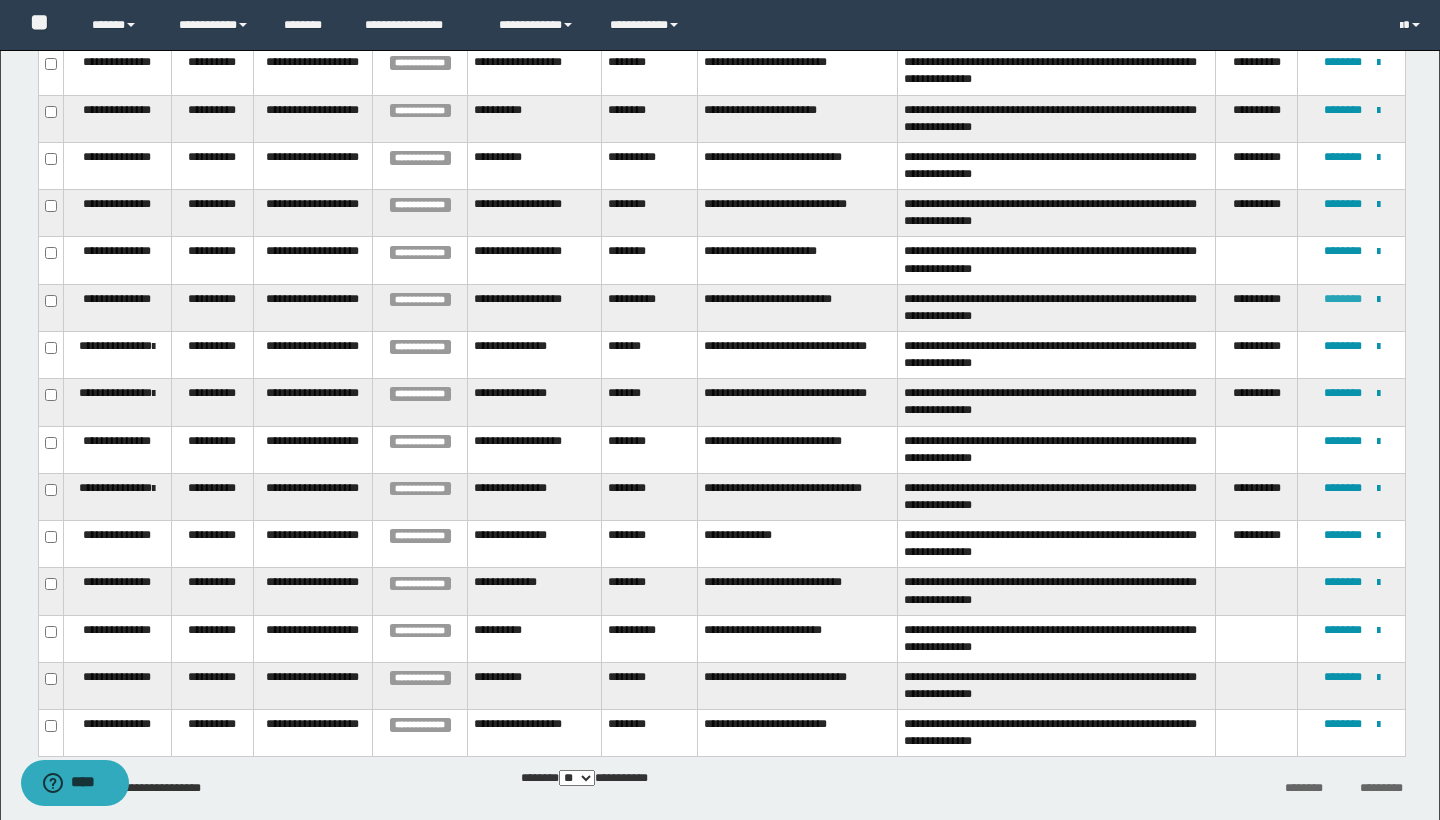 click on "********" at bounding box center [1343, 299] 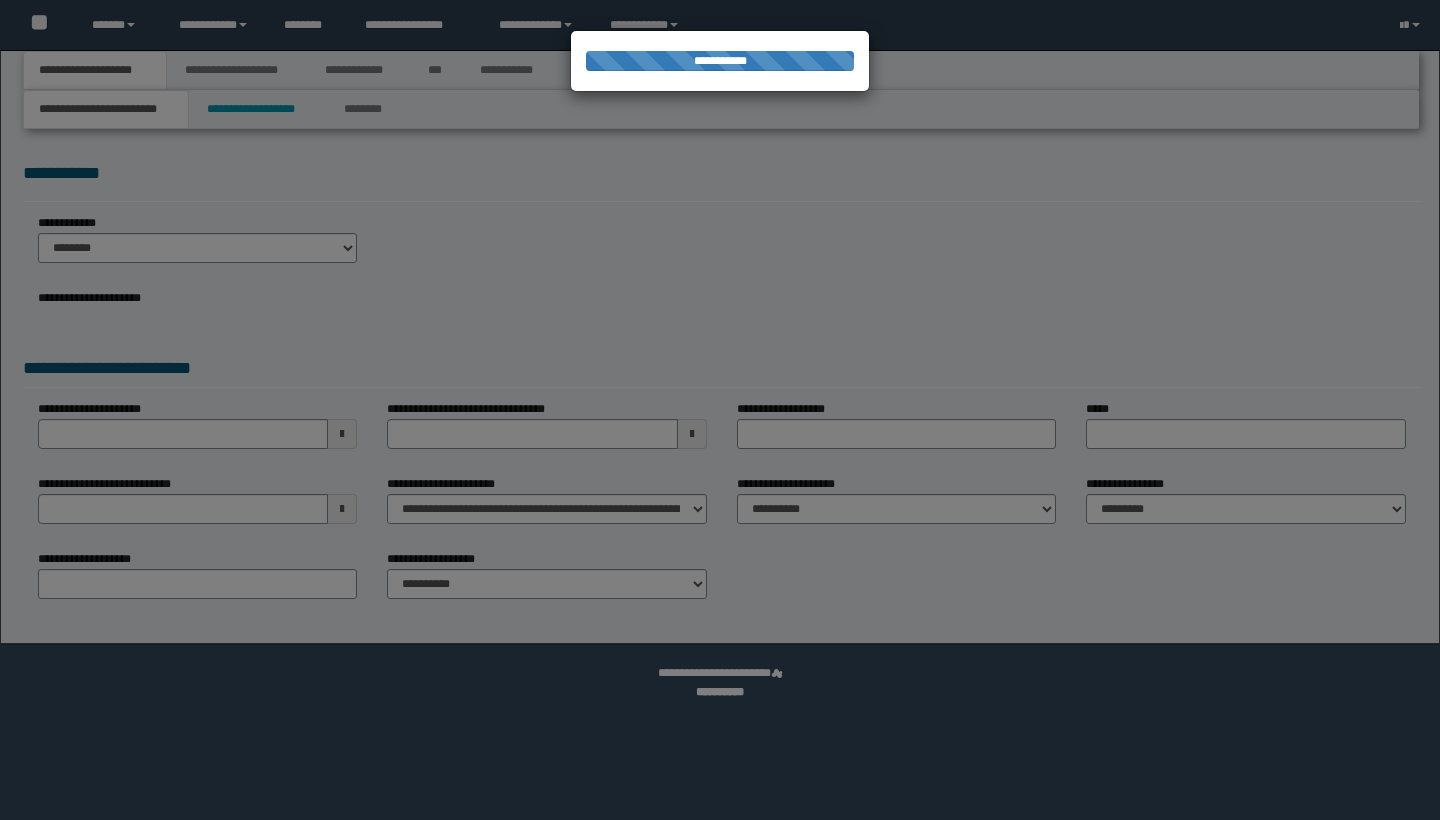 scroll, scrollTop: 0, scrollLeft: 0, axis: both 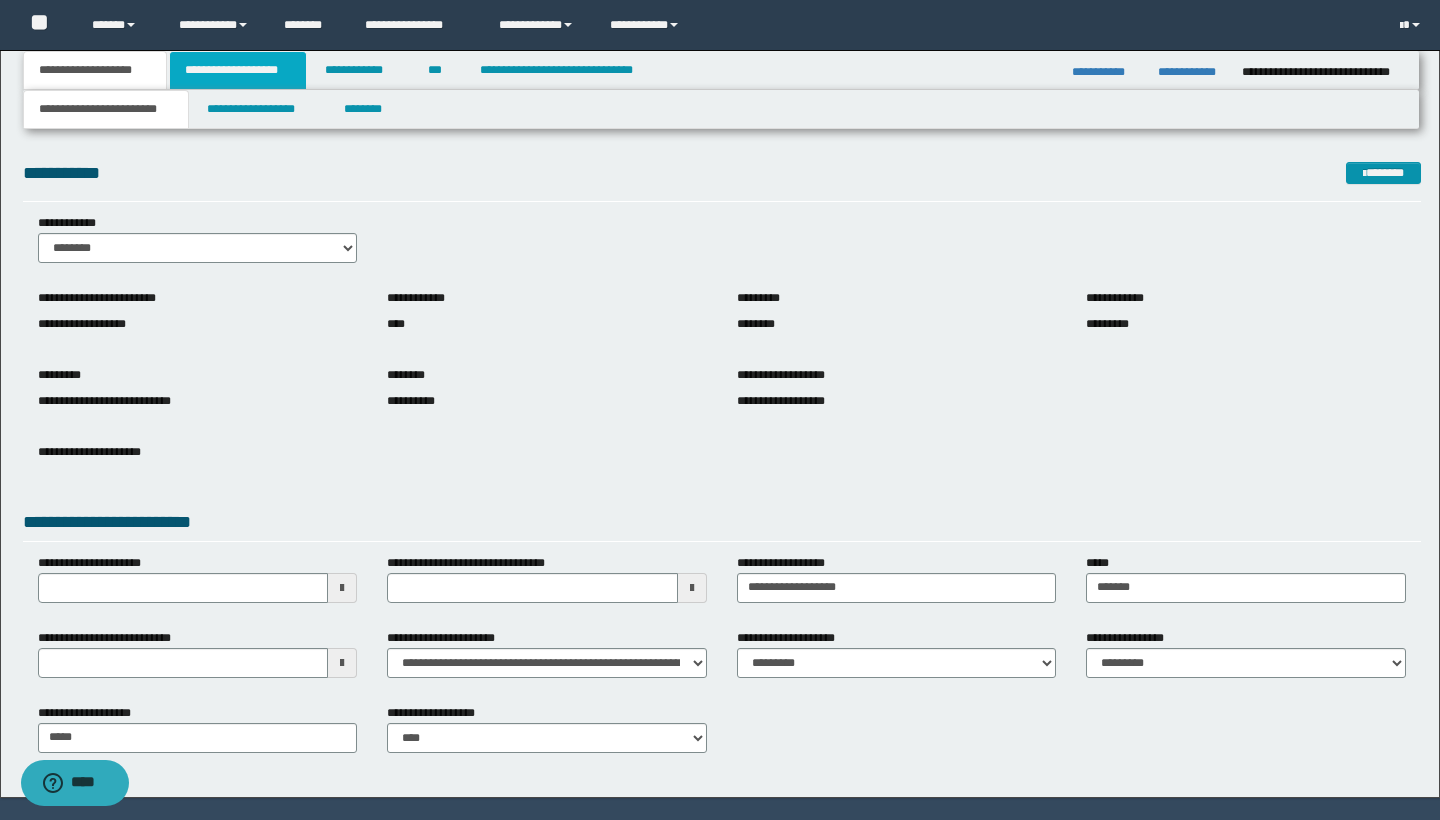 click on "**********" at bounding box center (238, 70) 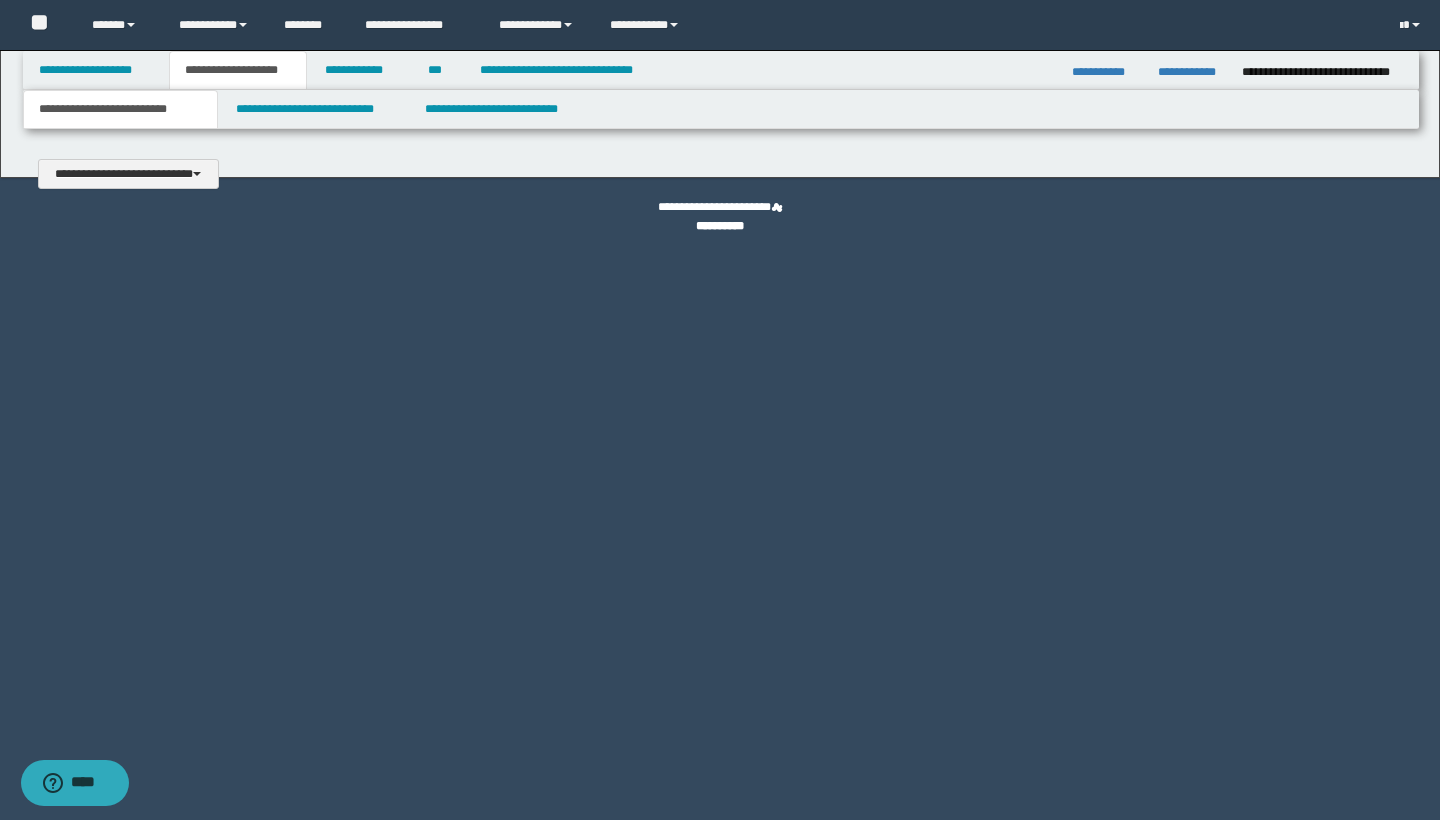 type 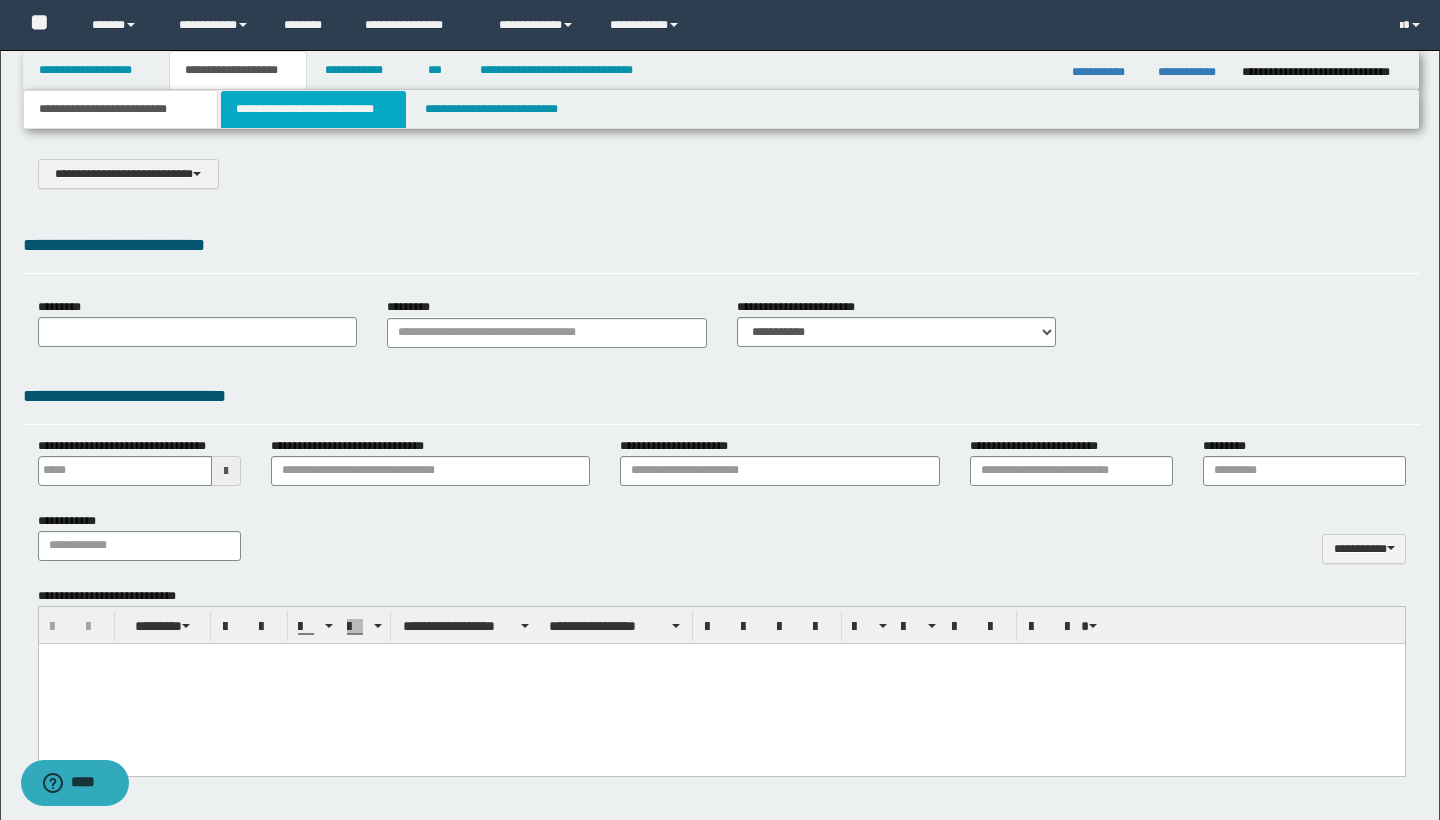 type on "**********" 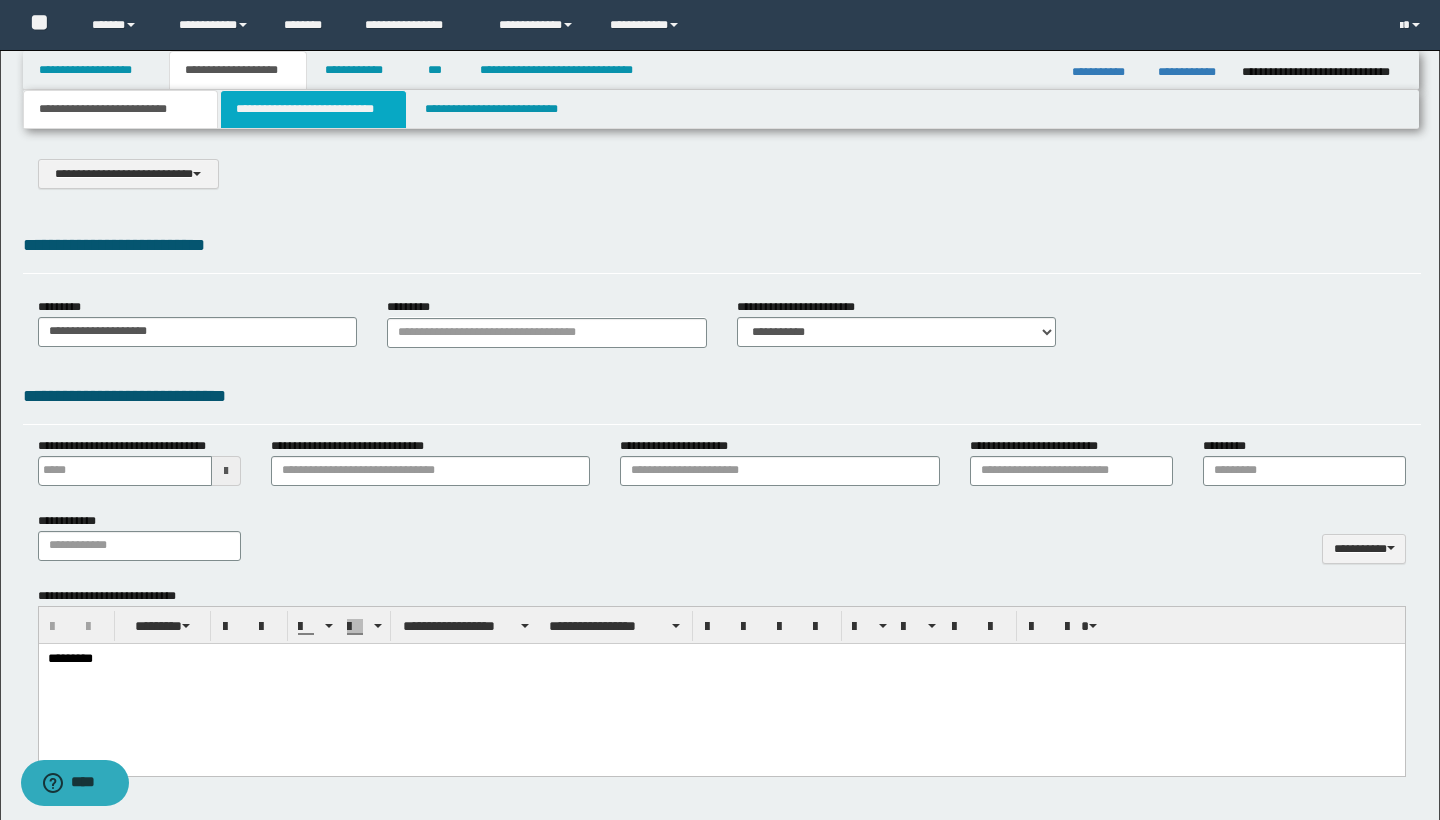 scroll, scrollTop: 0, scrollLeft: 0, axis: both 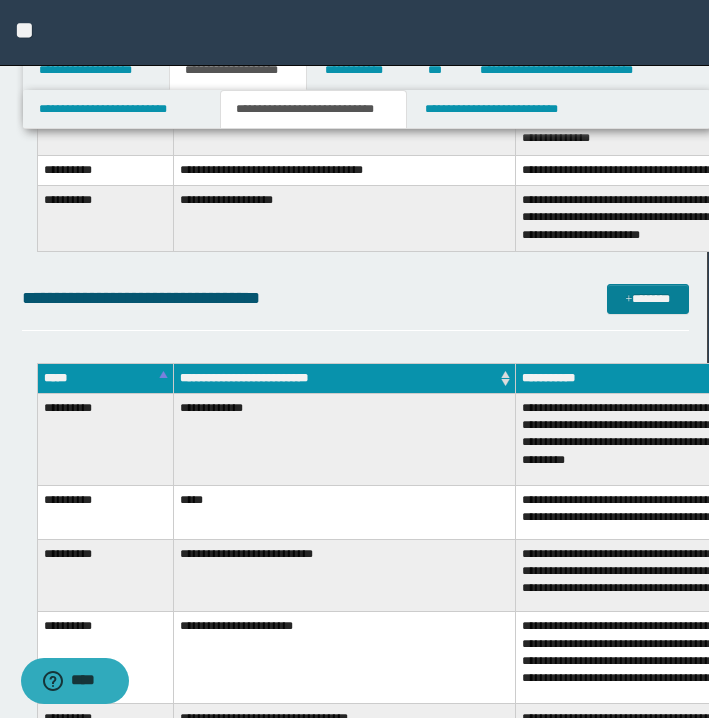 click at bounding box center (629, 300) 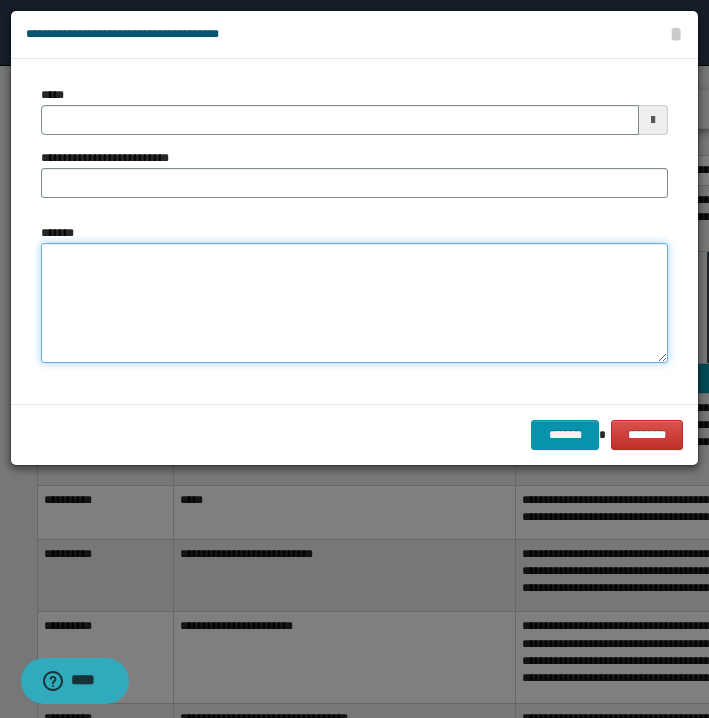 click on "*******" at bounding box center [354, 303] 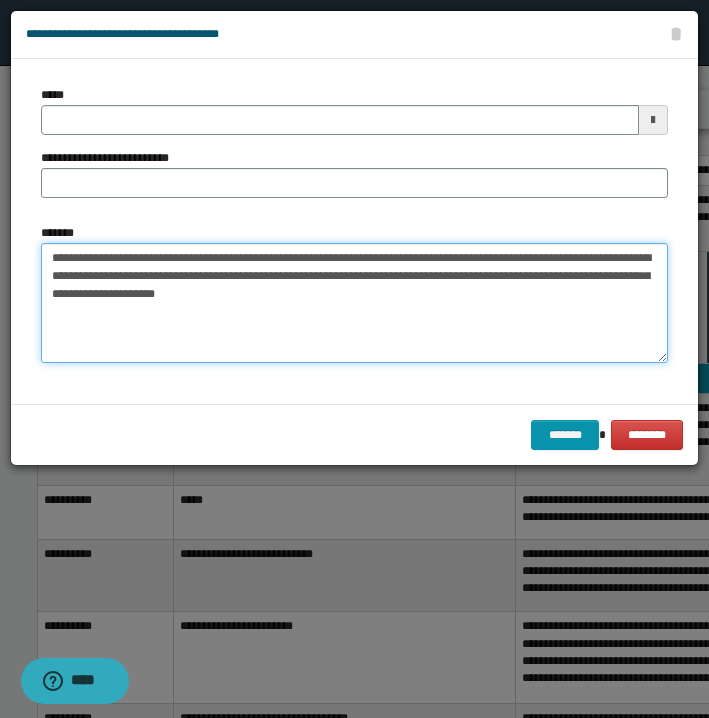 drag, startPoint x: 52, startPoint y: 253, endPoint x: 114, endPoint y: 259, distance: 62.289646 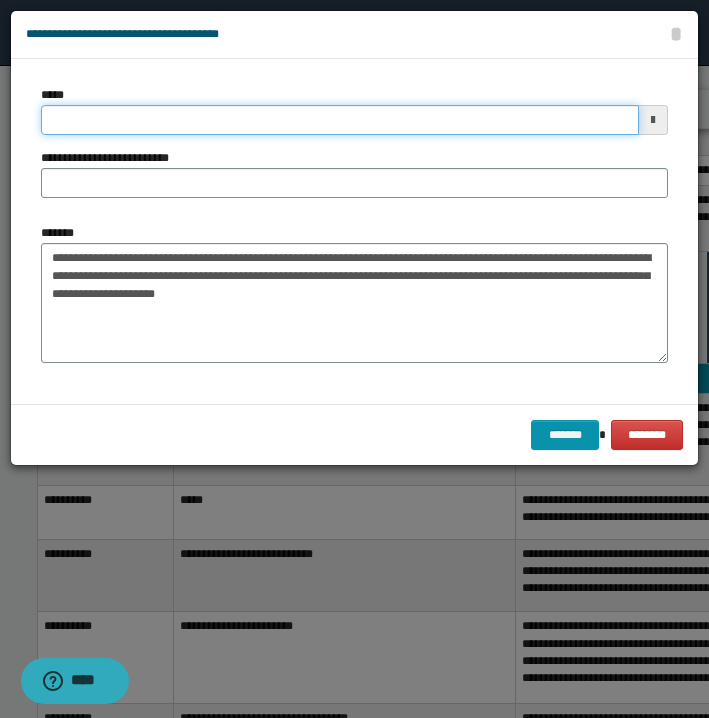 click on "*****" at bounding box center (340, 120) 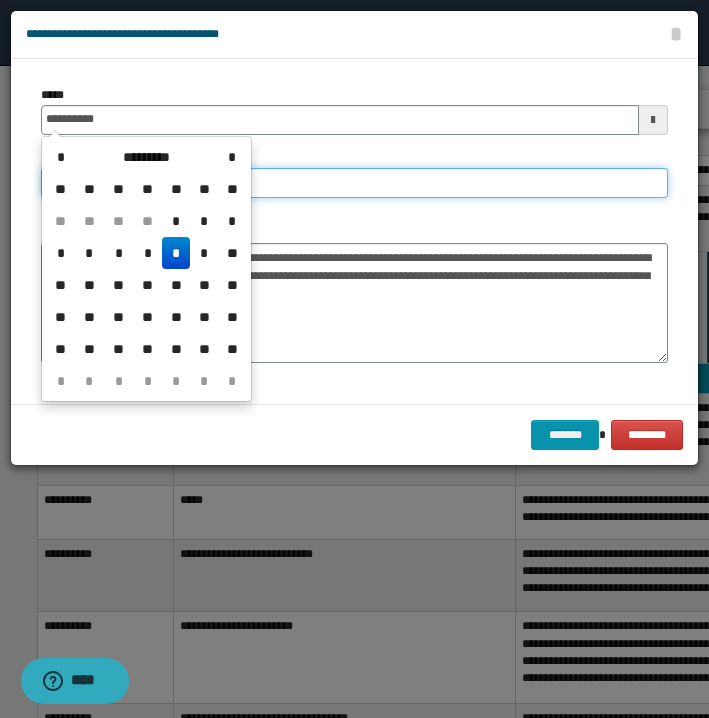 type on "**********" 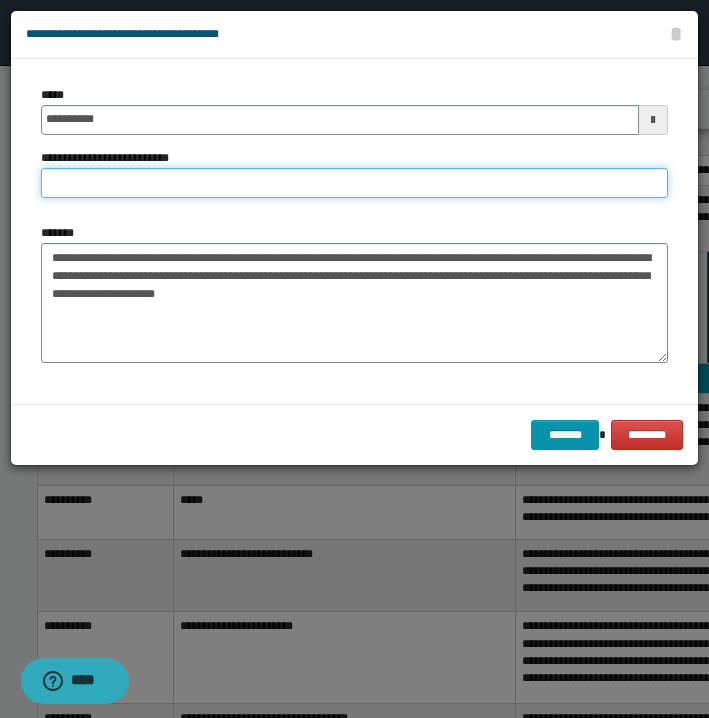 click on "**********" at bounding box center [354, 183] 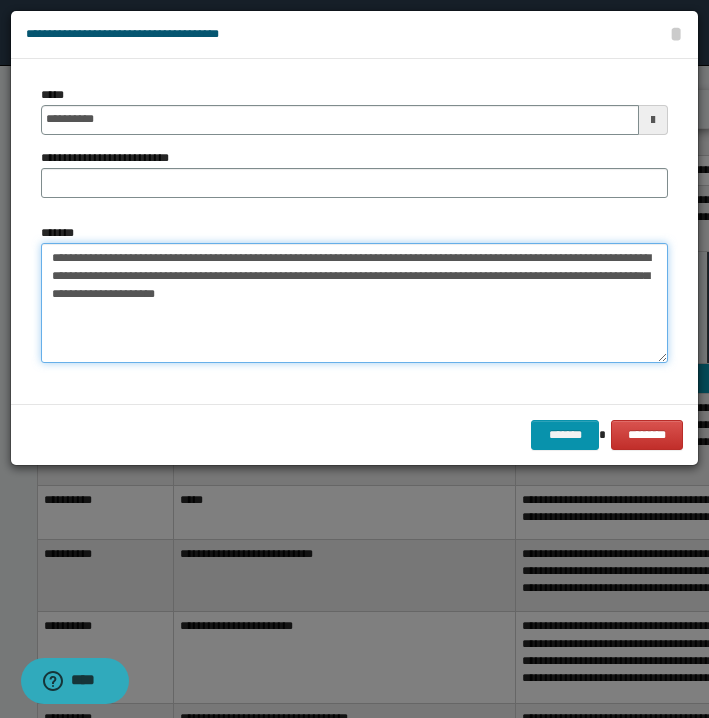 drag, startPoint x: 129, startPoint y: 250, endPoint x: 166, endPoint y: 251, distance: 37.01351 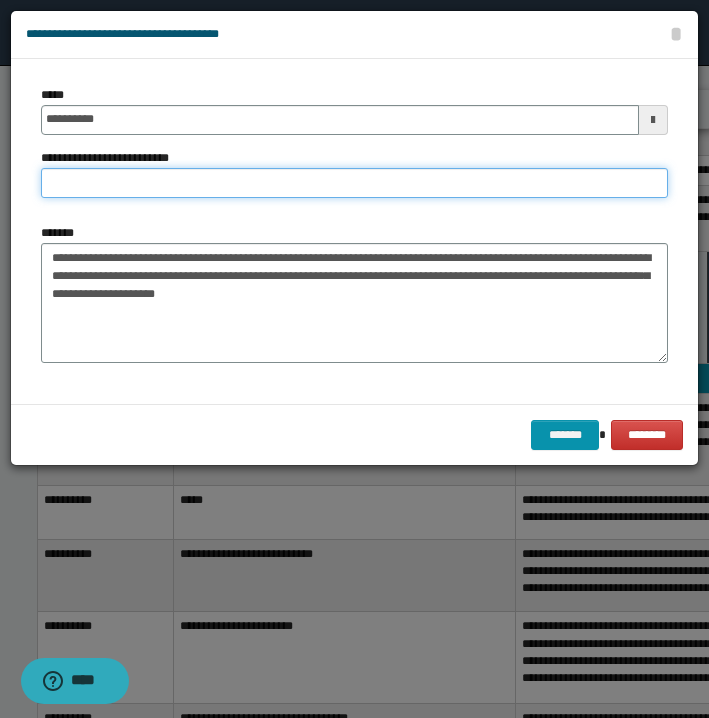 click on "**********" at bounding box center [354, 183] 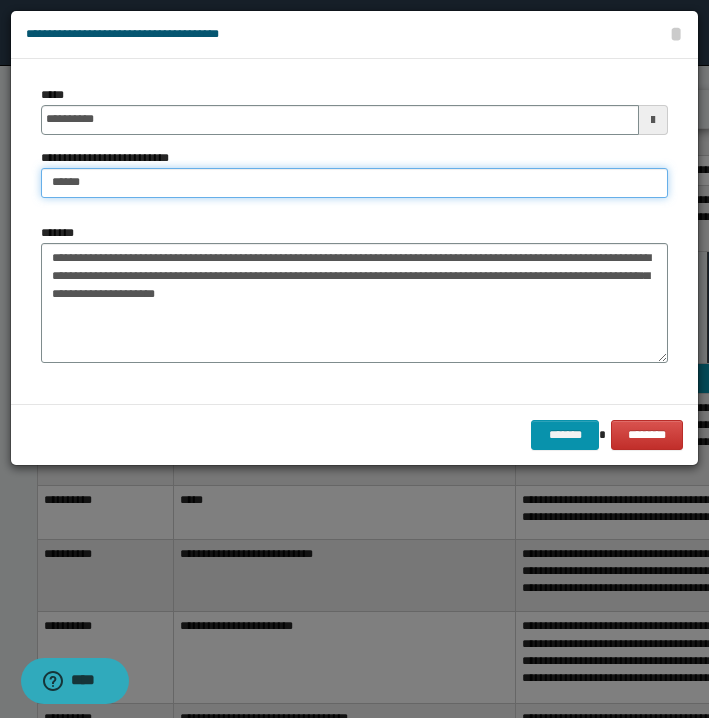 type on "*****" 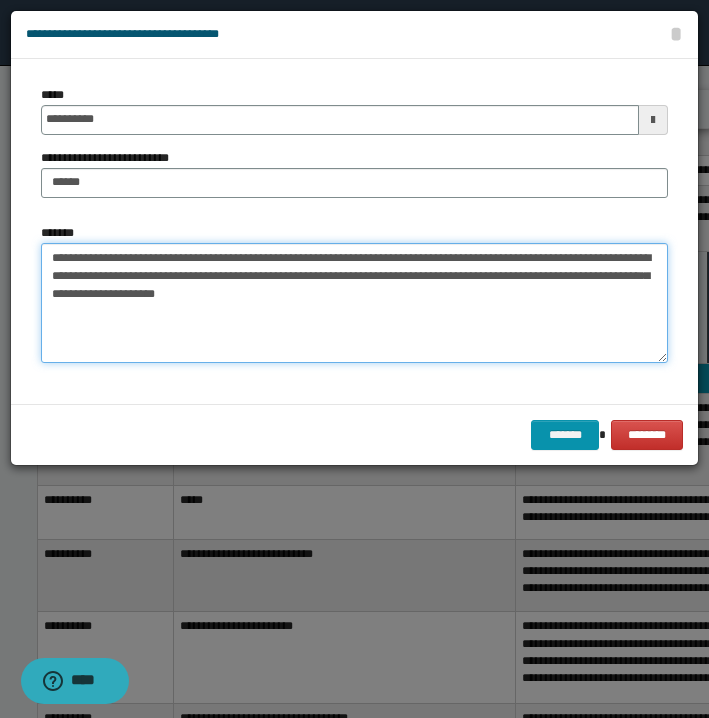 drag, startPoint x: 186, startPoint y: 253, endPoint x: -91, endPoint y: 227, distance: 278.21753 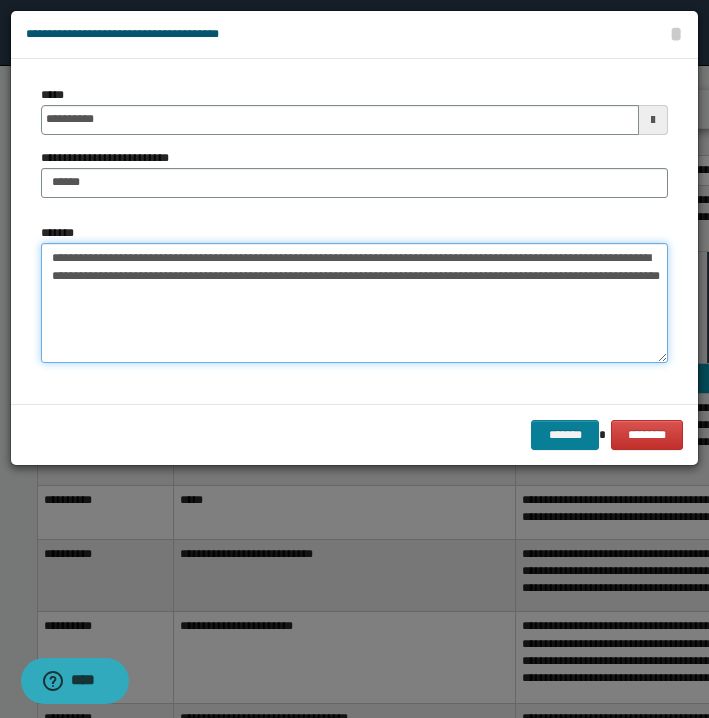 type on "**********" 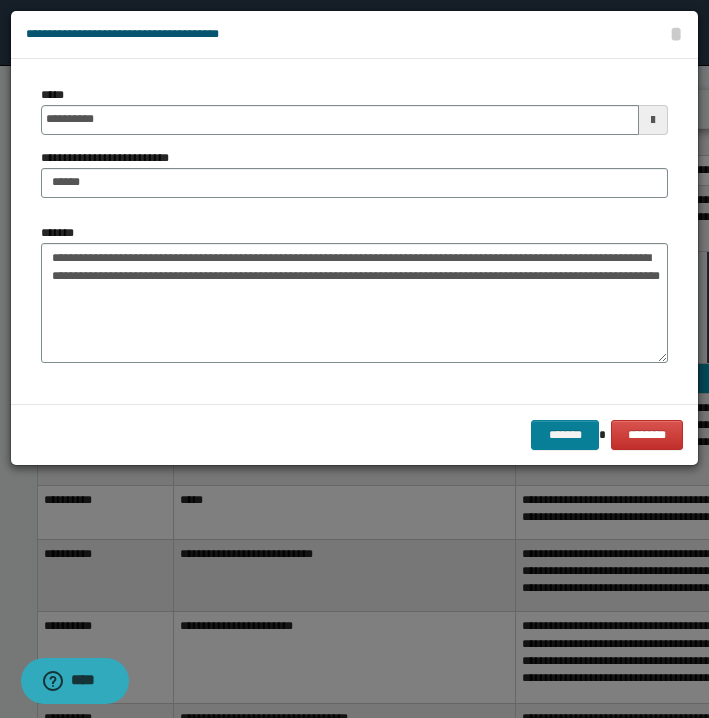 click on "*******" at bounding box center [565, 435] 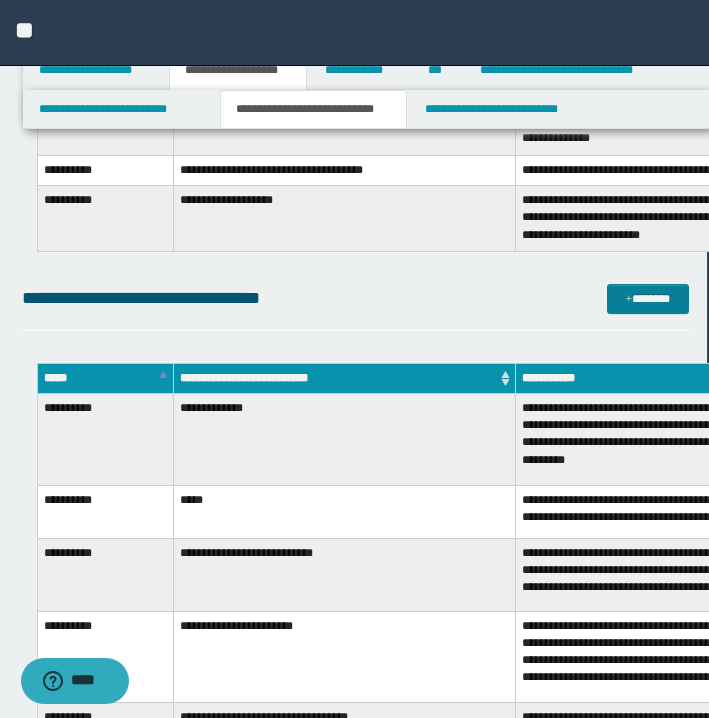 click on "*******" at bounding box center [648, 299] 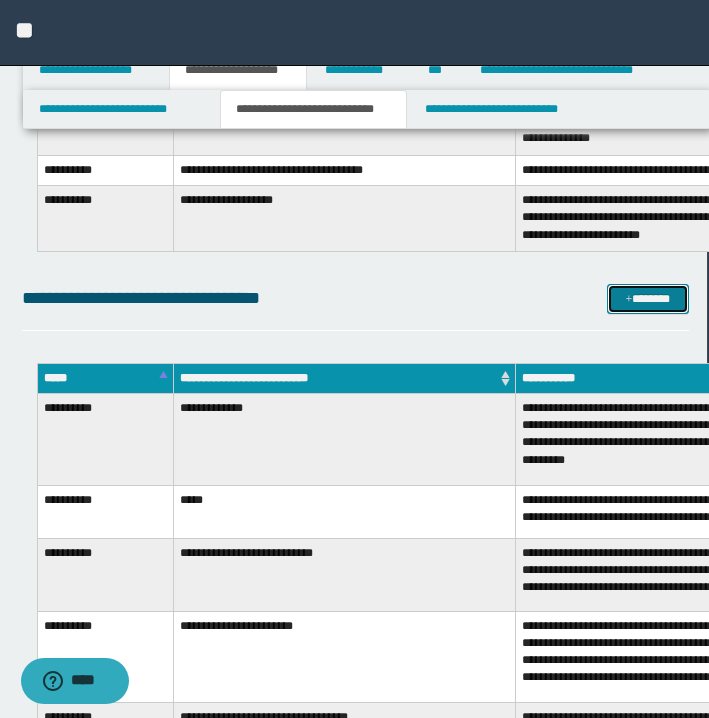 type 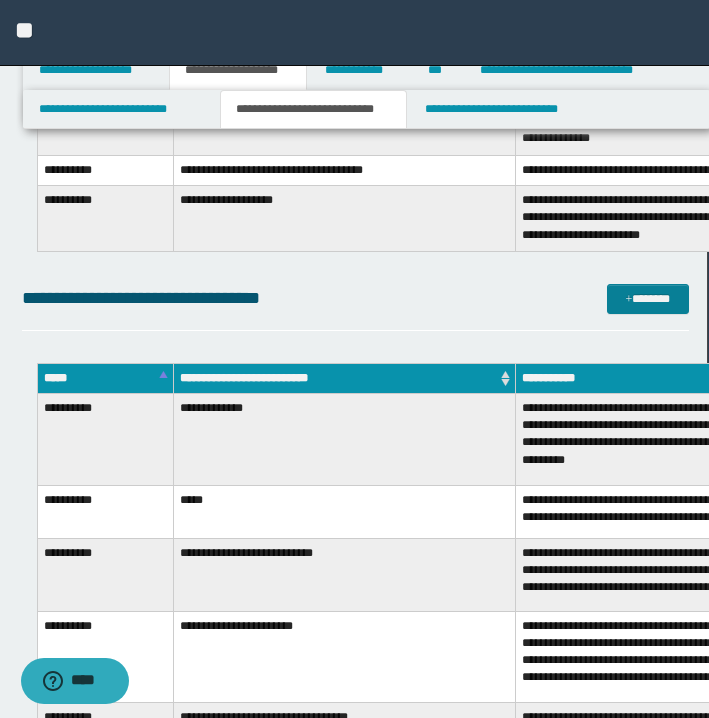 click on "*******" at bounding box center [648, 299] 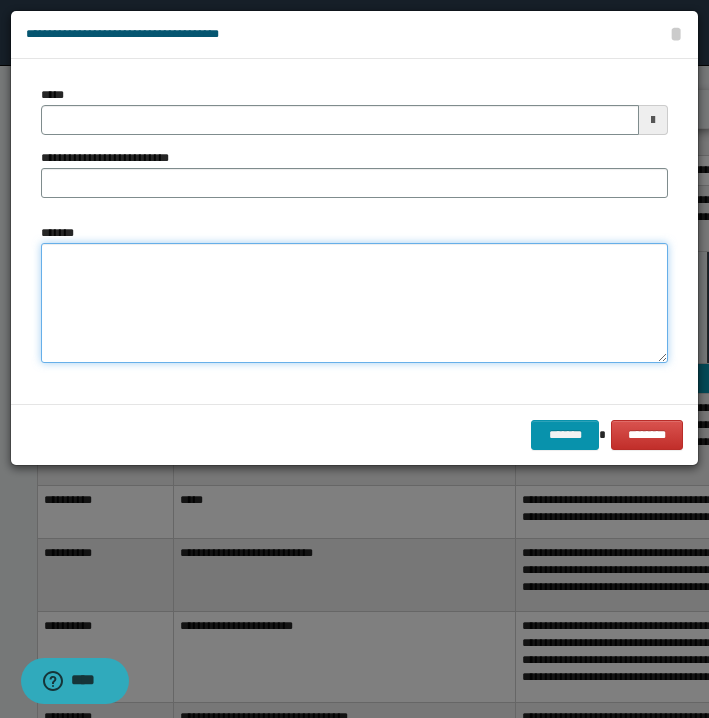 click on "*******" at bounding box center [354, 303] 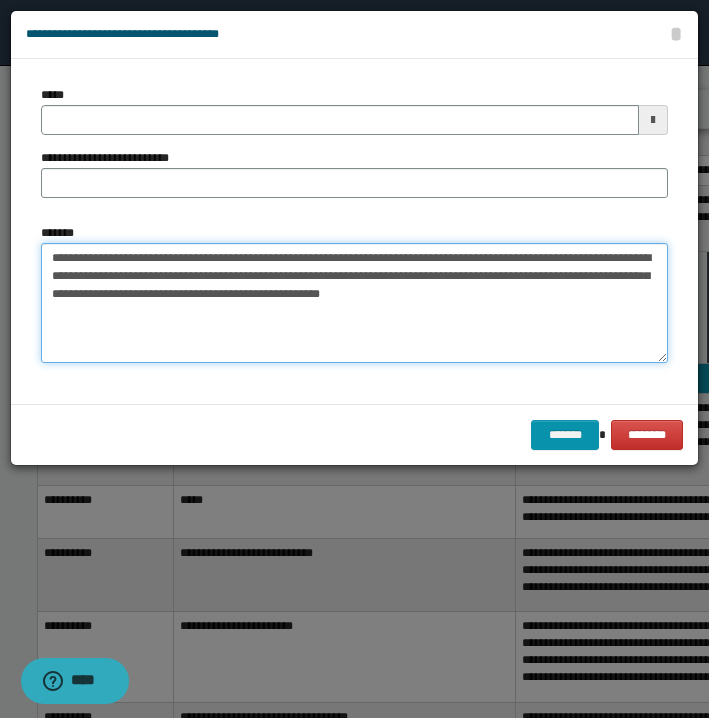 drag, startPoint x: 51, startPoint y: 254, endPoint x: 123, endPoint y: 253, distance: 72.00694 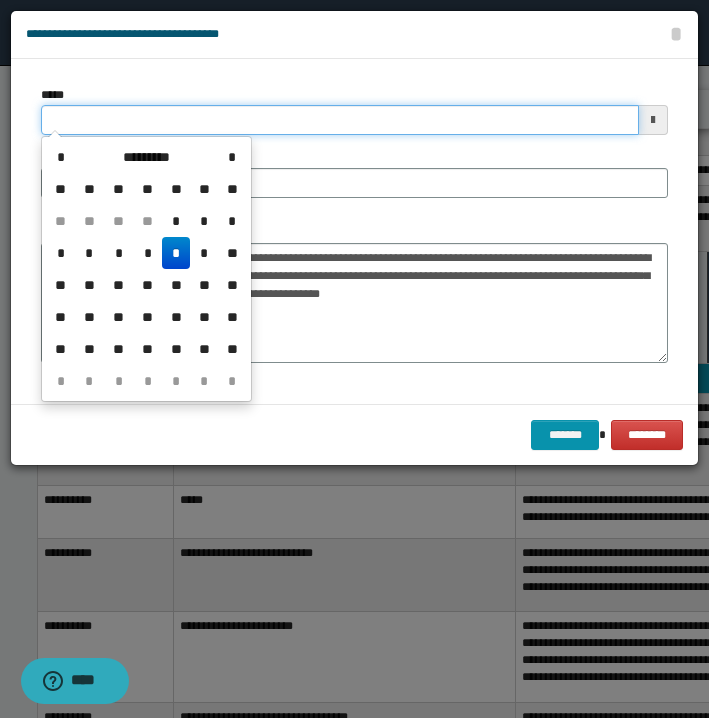 click on "*****" at bounding box center (340, 120) 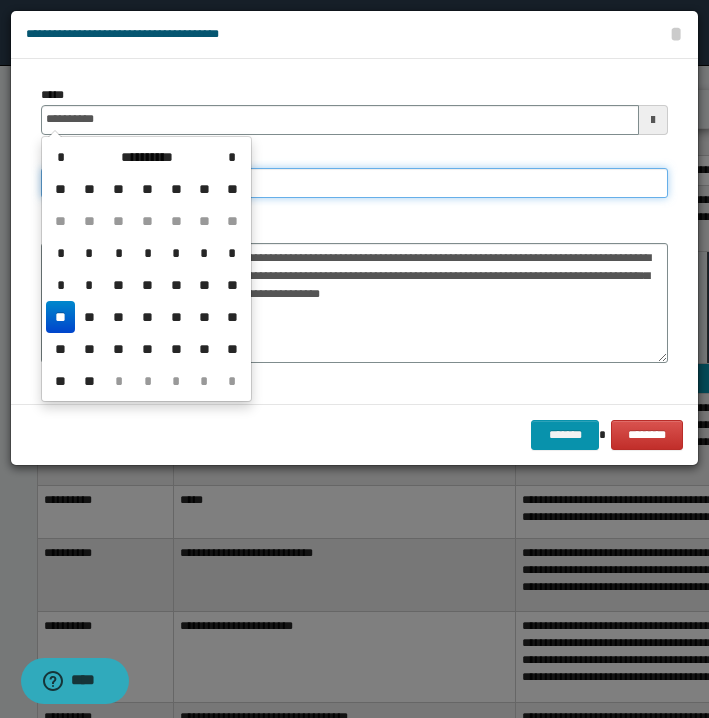 type on "**********" 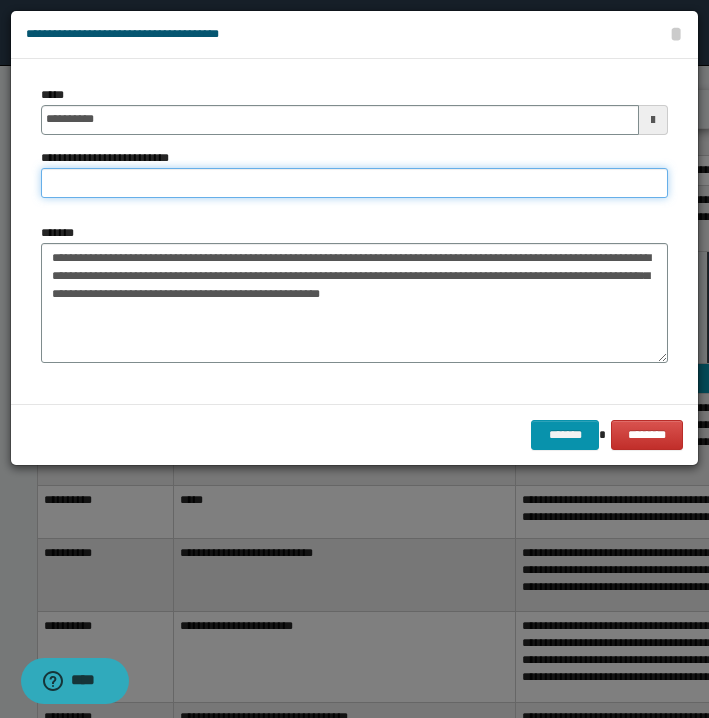 click on "**********" at bounding box center [354, 183] 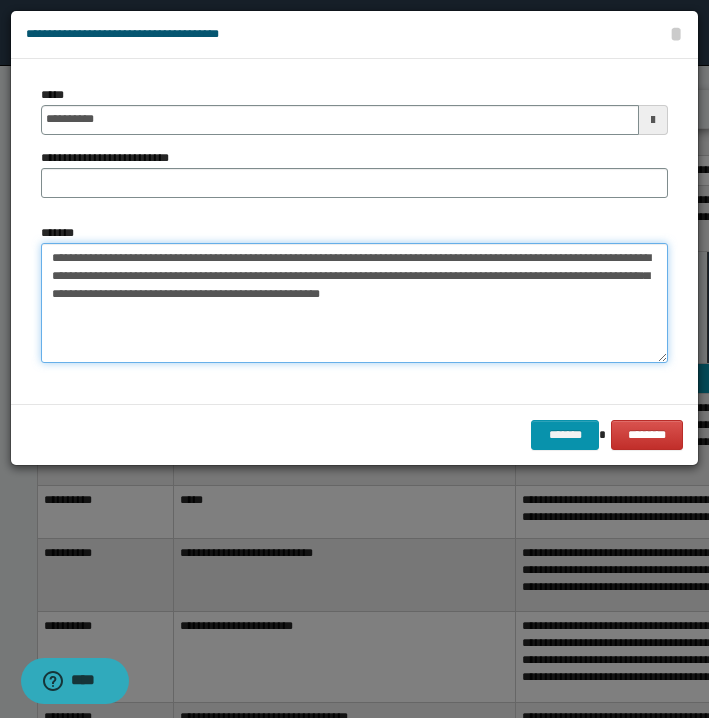 drag, startPoint x: 126, startPoint y: 251, endPoint x: 234, endPoint y: 251, distance: 108 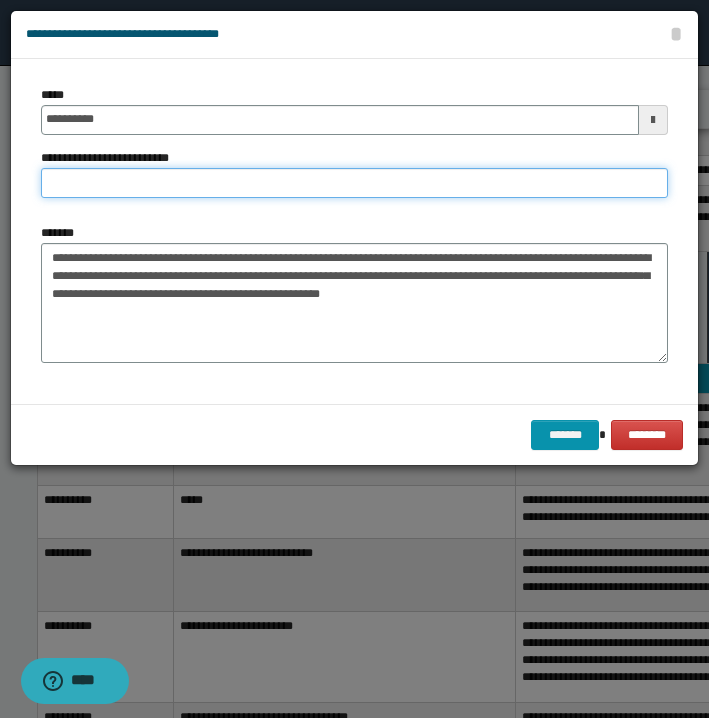 click on "**********" at bounding box center [354, 183] 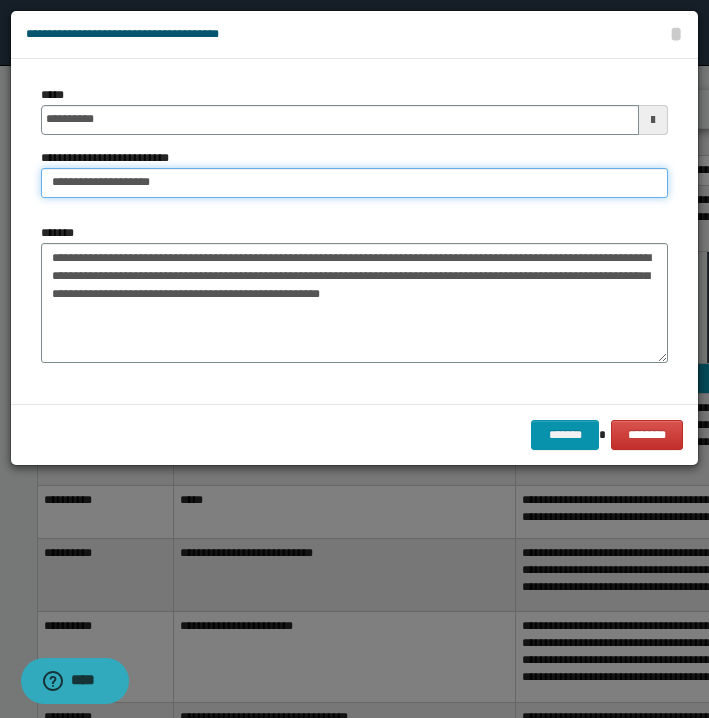 click on "**********" at bounding box center (354, 183) 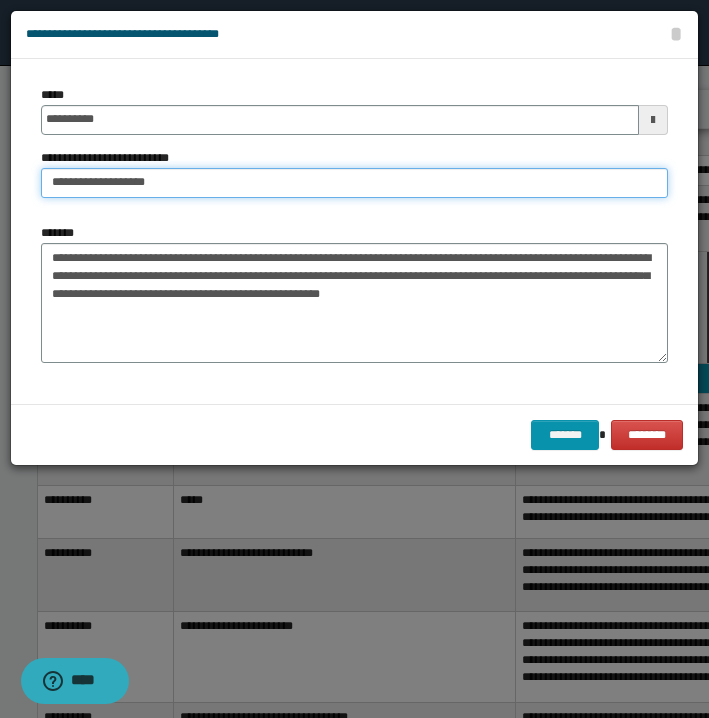type on "**********" 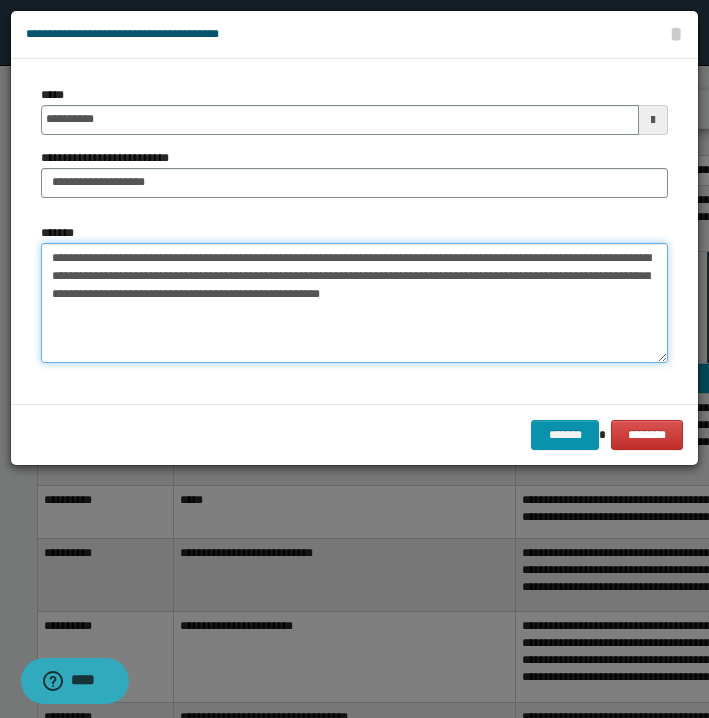 drag, startPoint x: 239, startPoint y: 258, endPoint x: 59, endPoint y: 229, distance: 182.32115 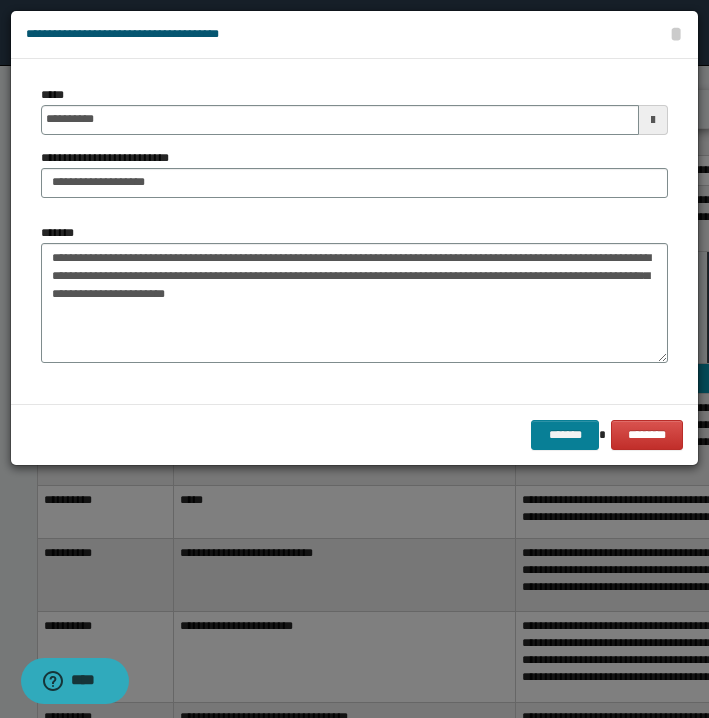 click on "*******" at bounding box center [565, 435] 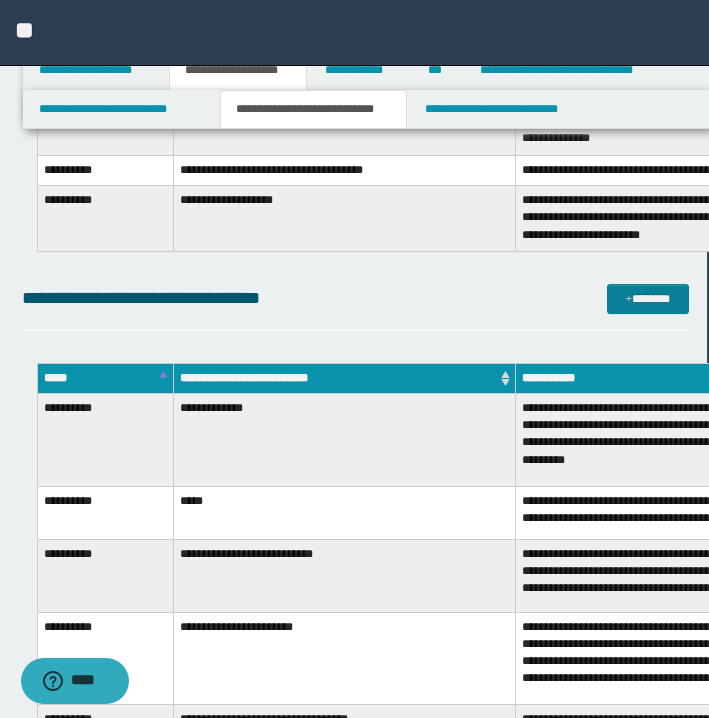 click on "*******" at bounding box center (648, 299) 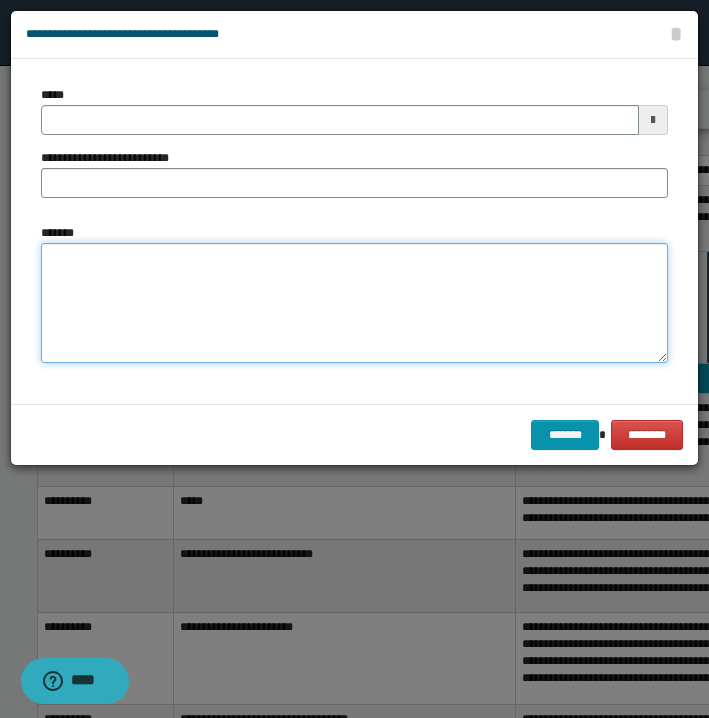 click on "*******" at bounding box center [354, 303] 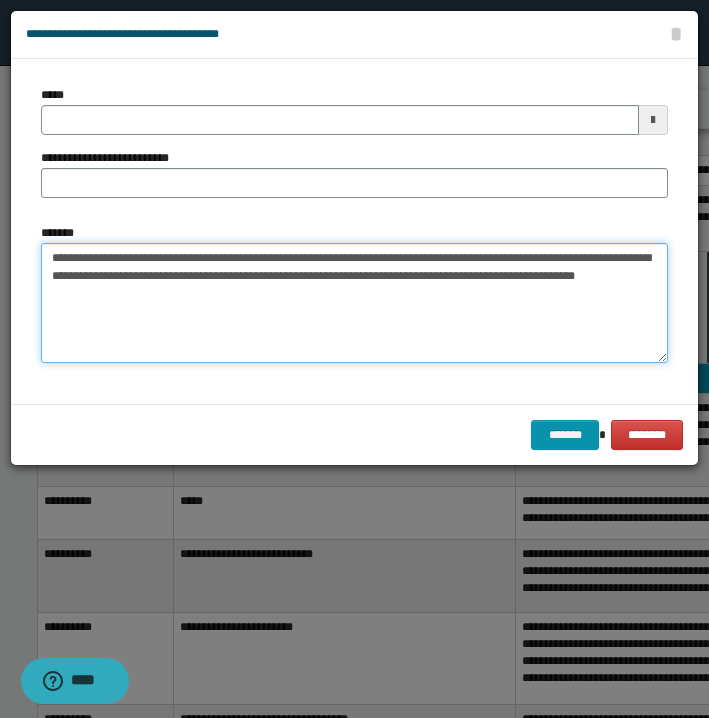 drag, startPoint x: 48, startPoint y: 256, endPoint x: 127, endPoint y: 254, distance: 79.025314 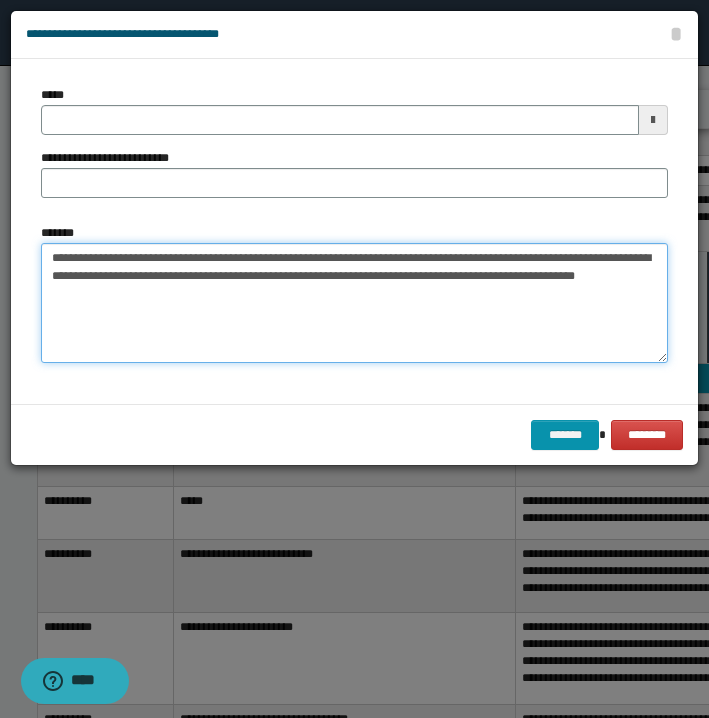 type 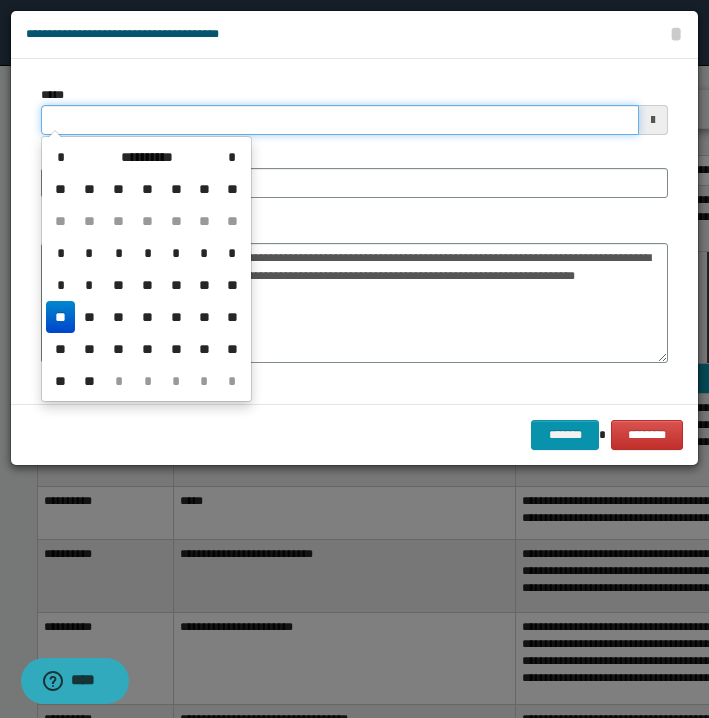 click on "*****" at bounding box center (340, 120) 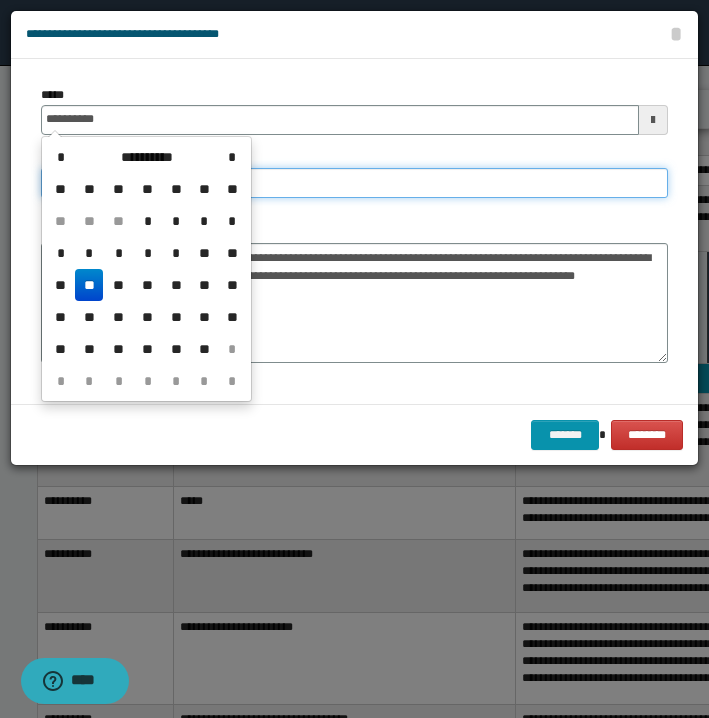 type on "**********" 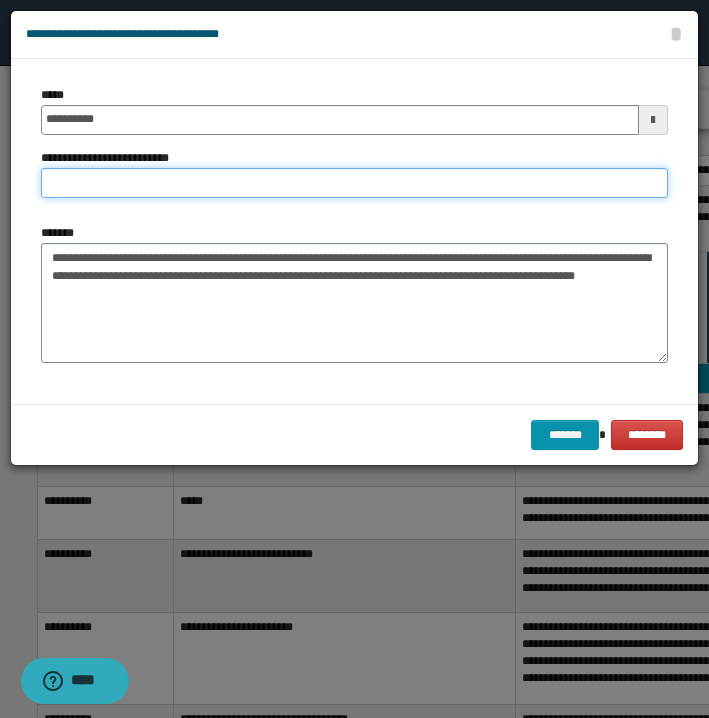 click on "**********" at bounding box center (354, 183) 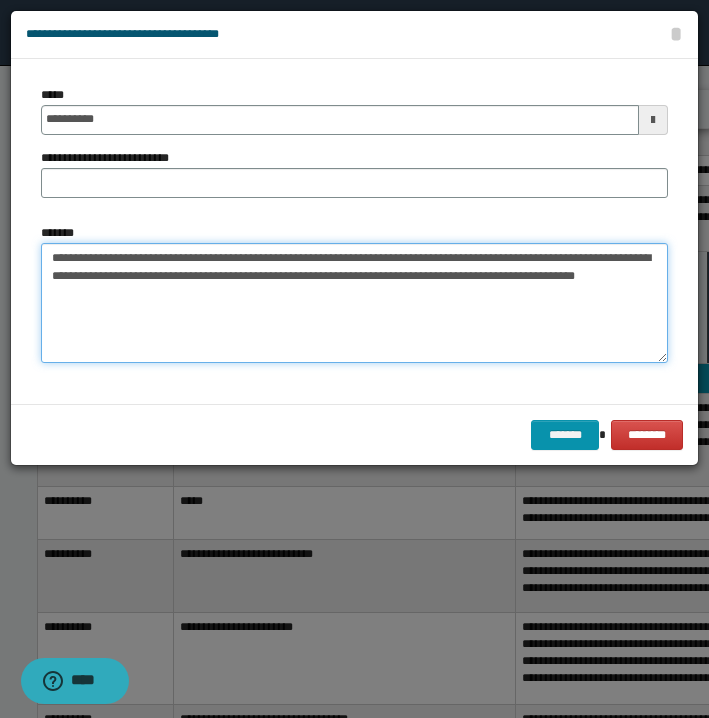 drag, startPoint x: 129, startPoint y: 259, endPoint x: 238, endPoint y: 261, distance: 109.01835 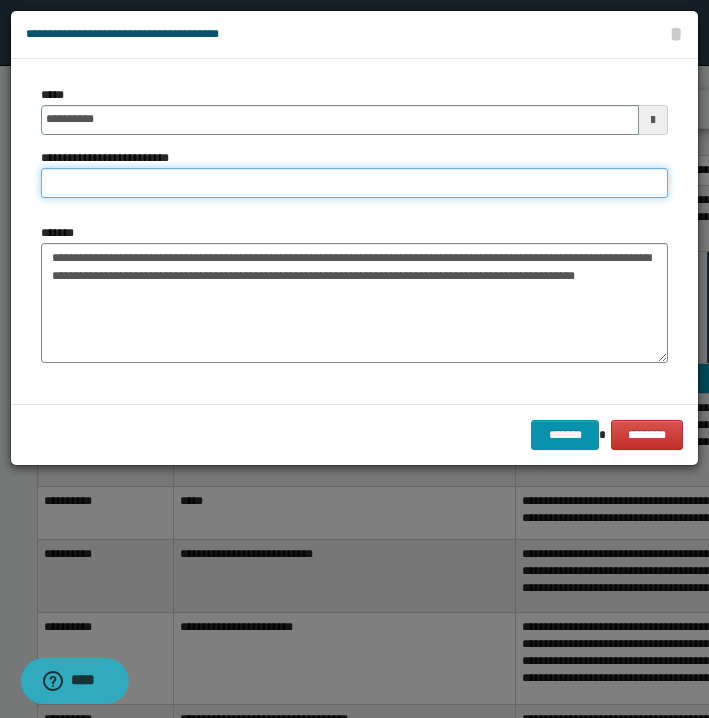 click on "**********" at bounding box center (354, 183) 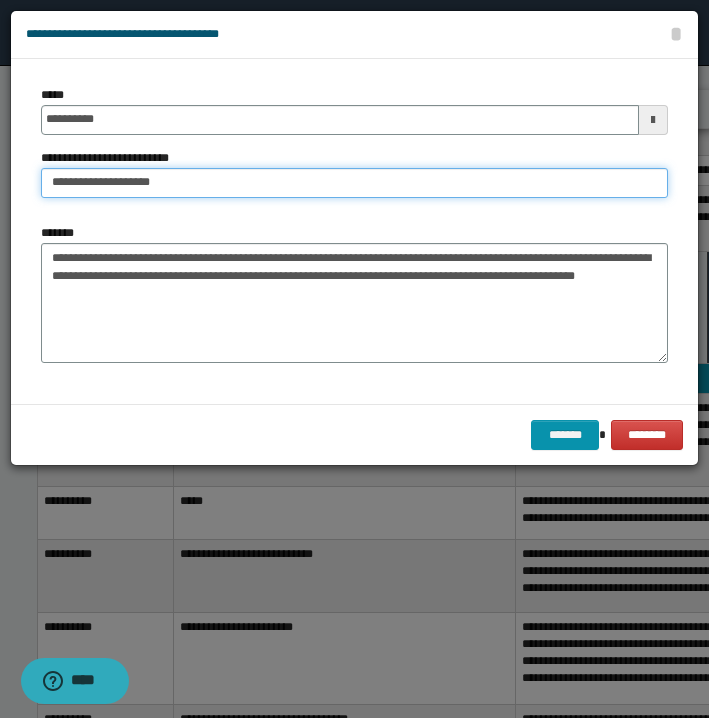 type on "**********" 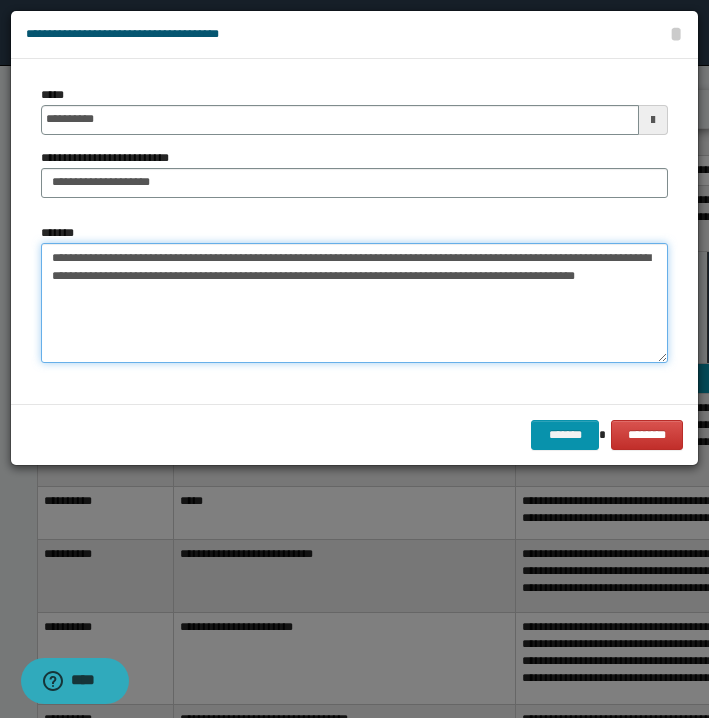 drag, startPoint x: 238, startPoint y: 255, endPoint x: 38, endPoint y: 205, distance: 206.15529 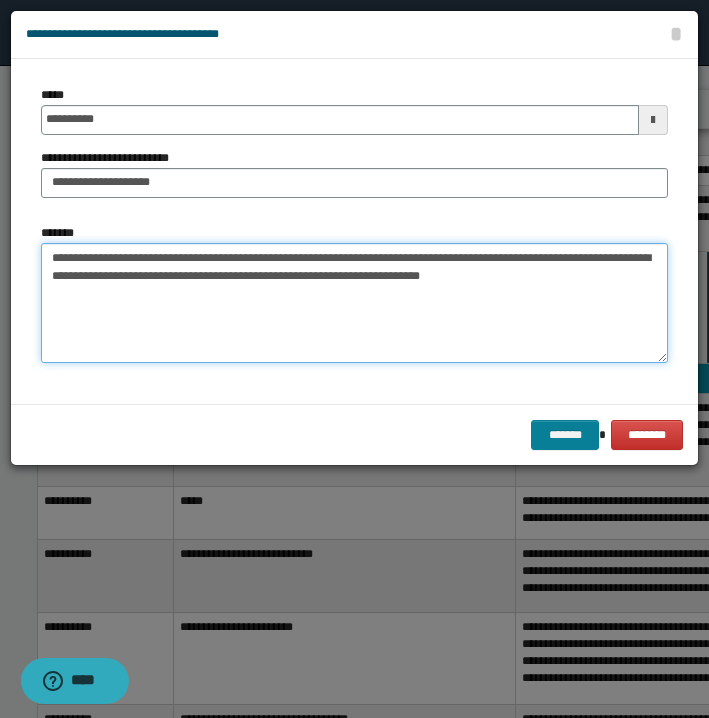 type on "**********" 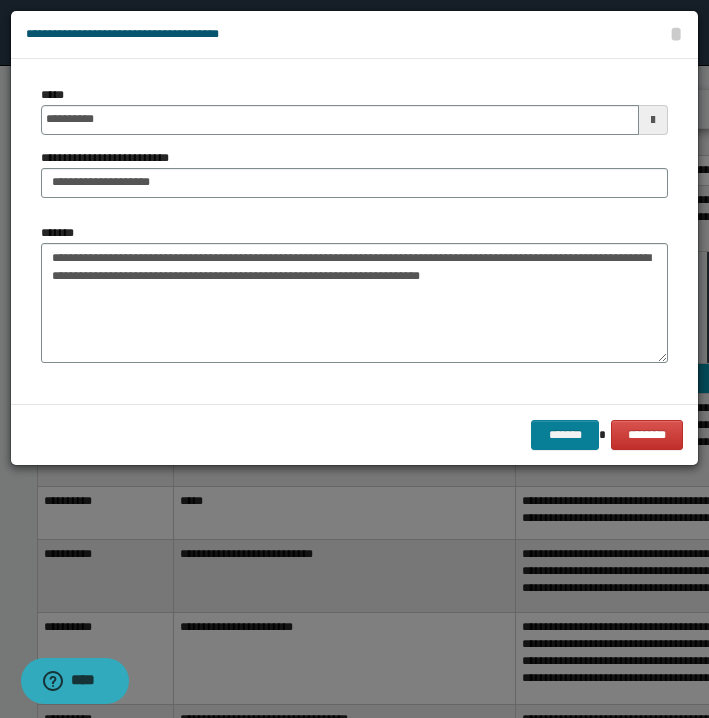 click on "*******" at bounding box center [565, 435] 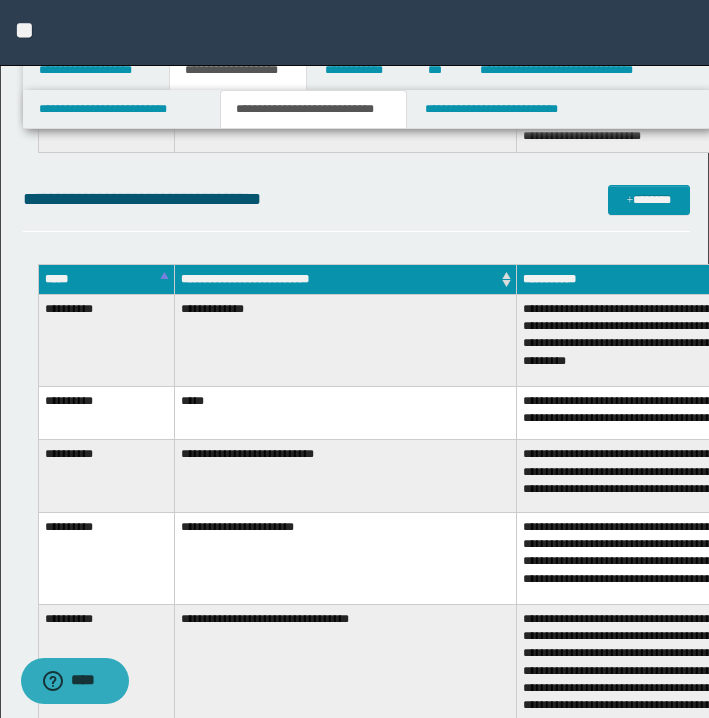 scroll, scrollTop: 8781, scrollLeft: 0, axis: vertical 